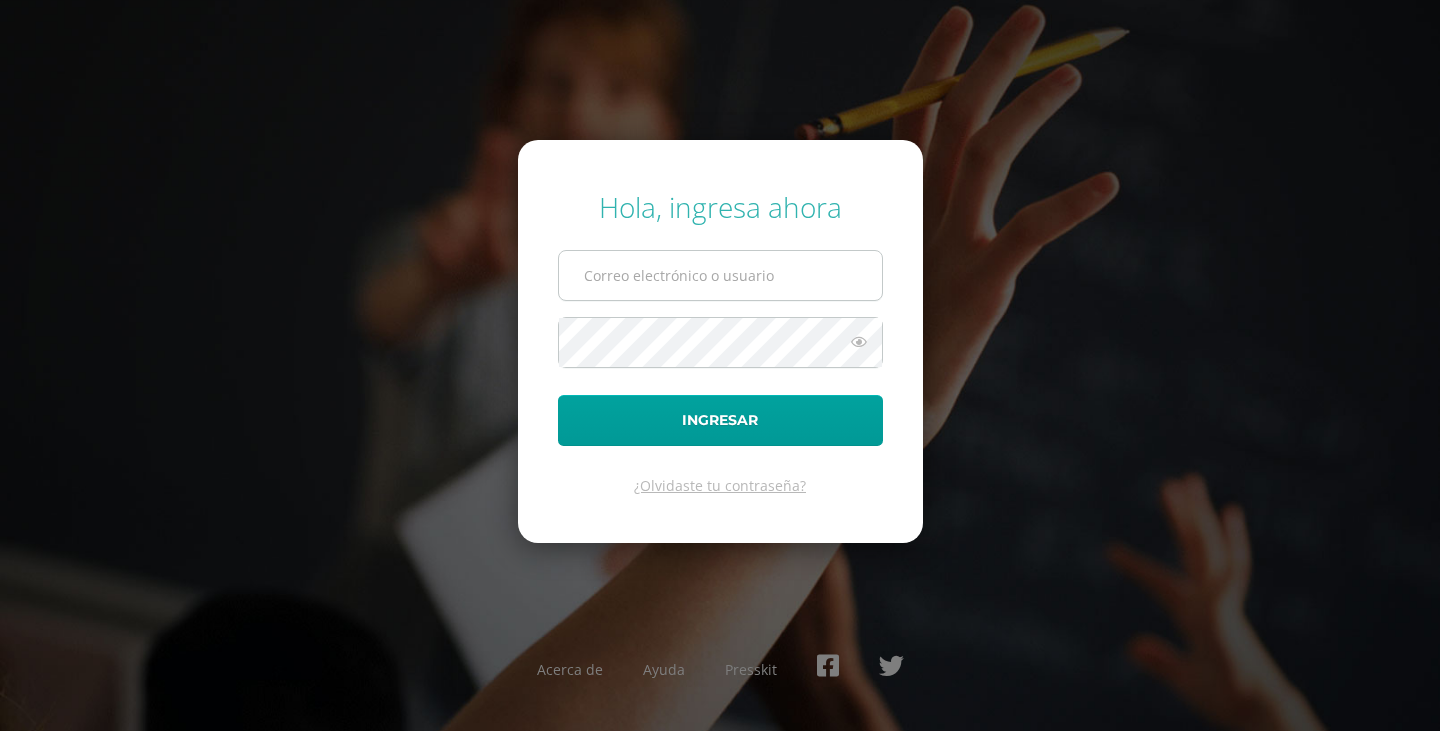 scroll, scrollTop: 0, scrollLeft: 0, axis: both 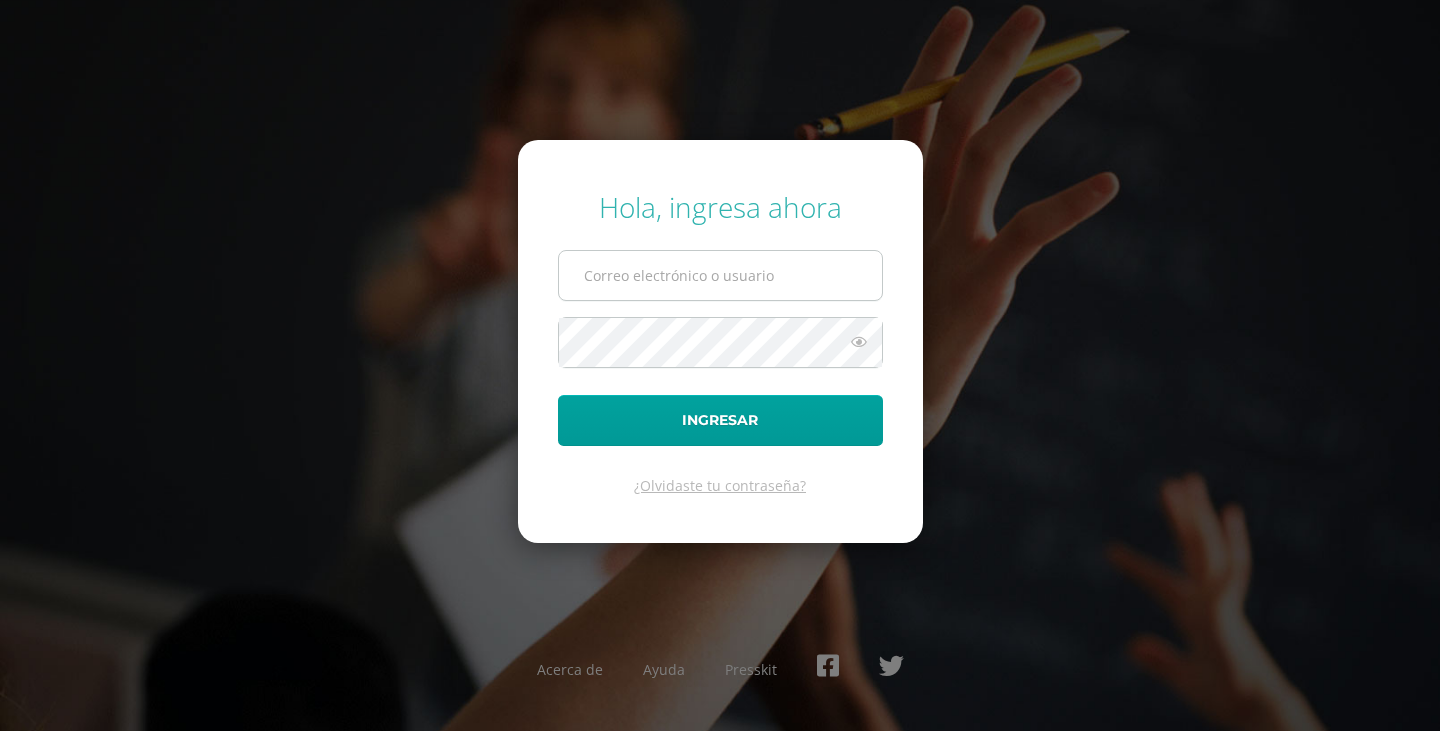 type on "[EMAIL]" 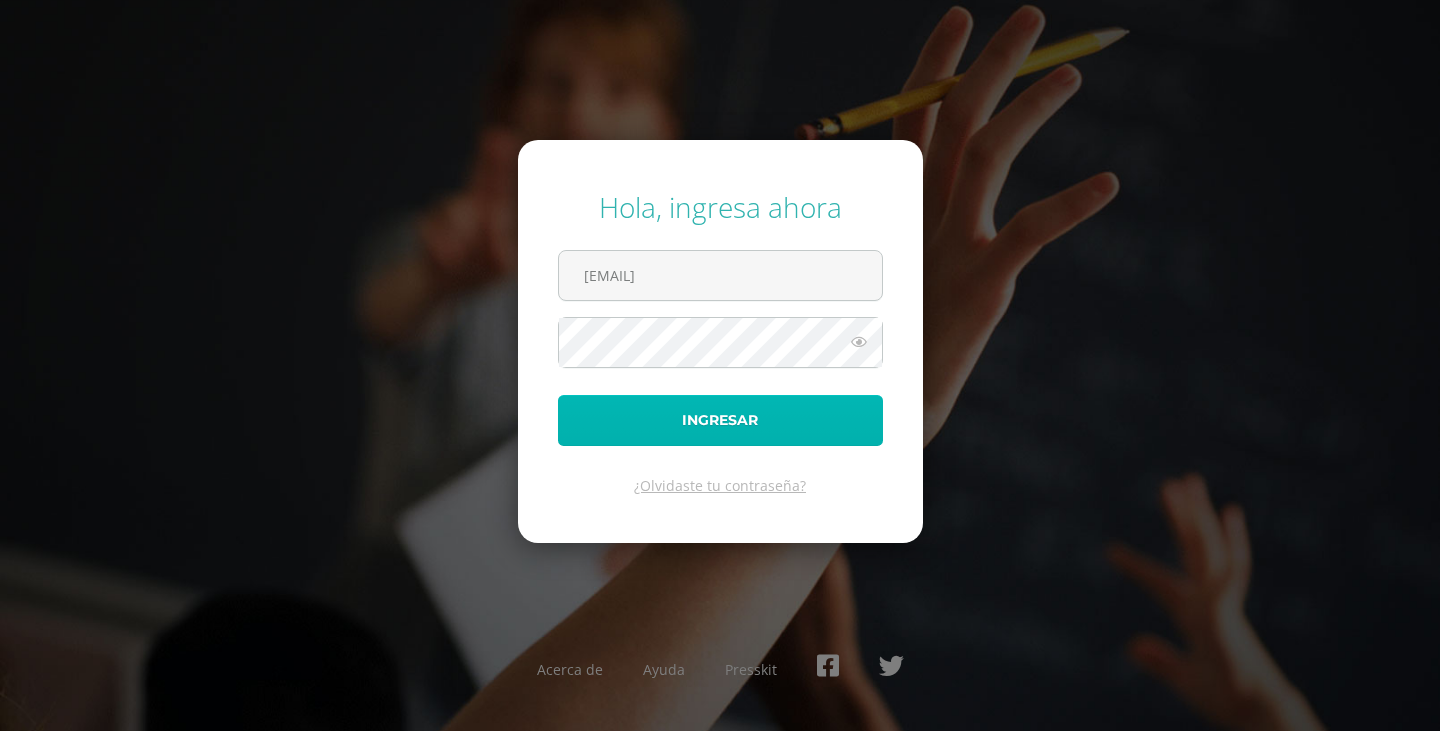 click on "Ingresar" at bounding box center [720, 420] 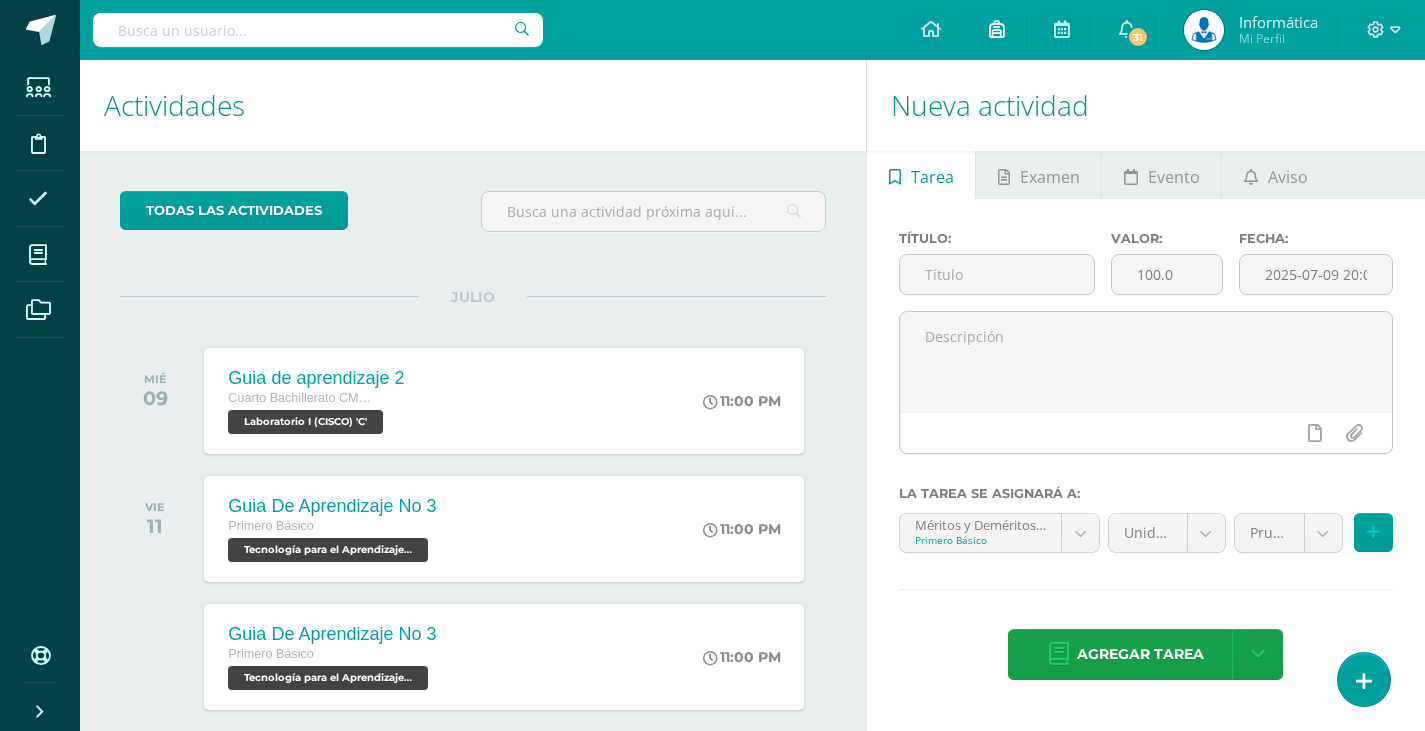 scroll, scrollTop: 0, scrollLeft: 0, axis: both 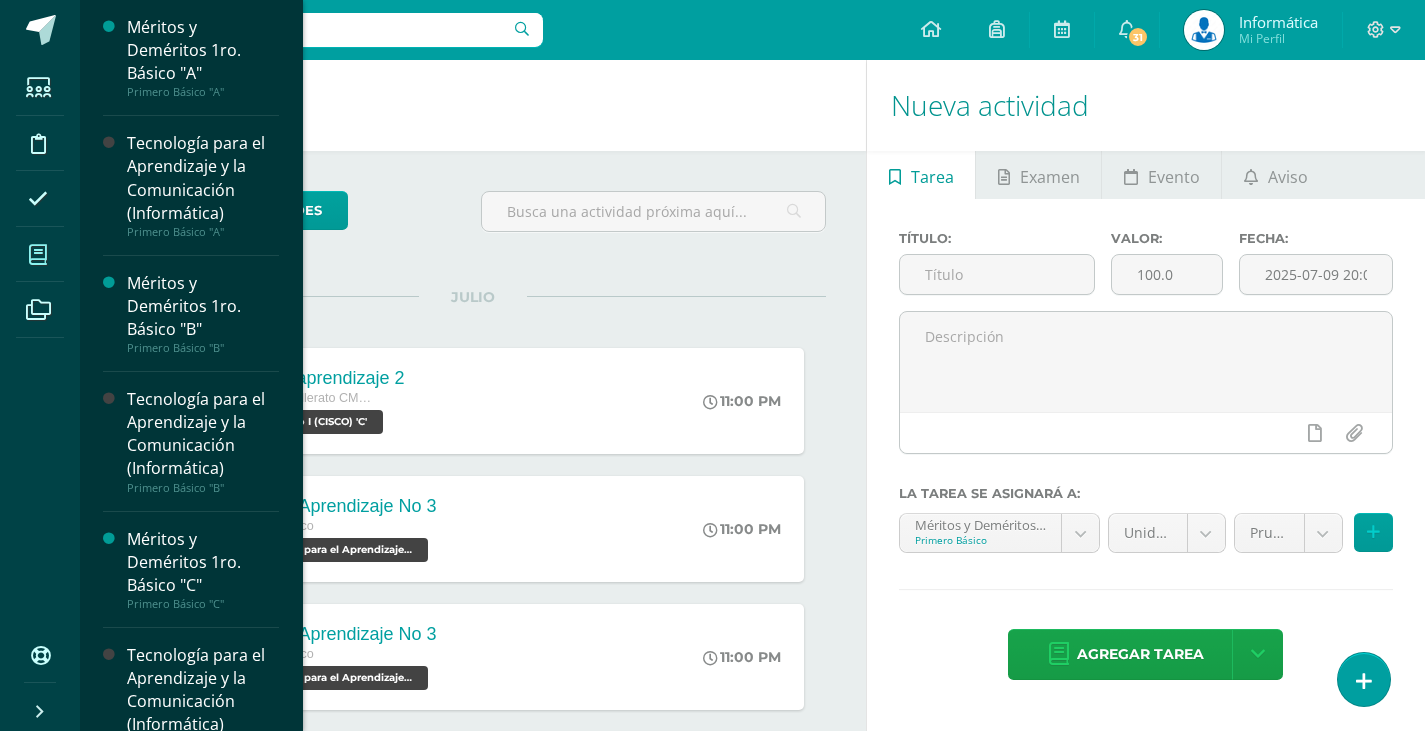 click at bounding box center [38, 254] 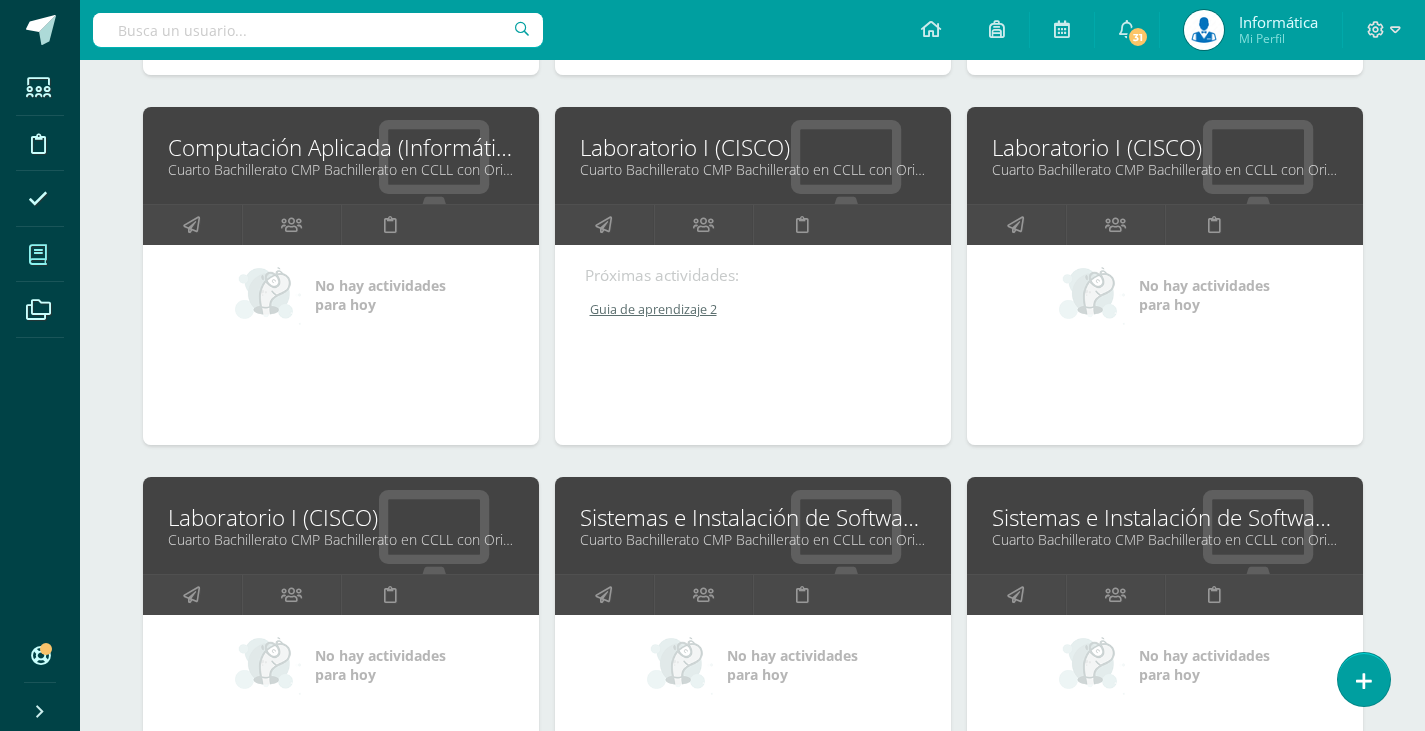 scroll, scrollTop: 3597, scrollLeft: 0, axis: vertical 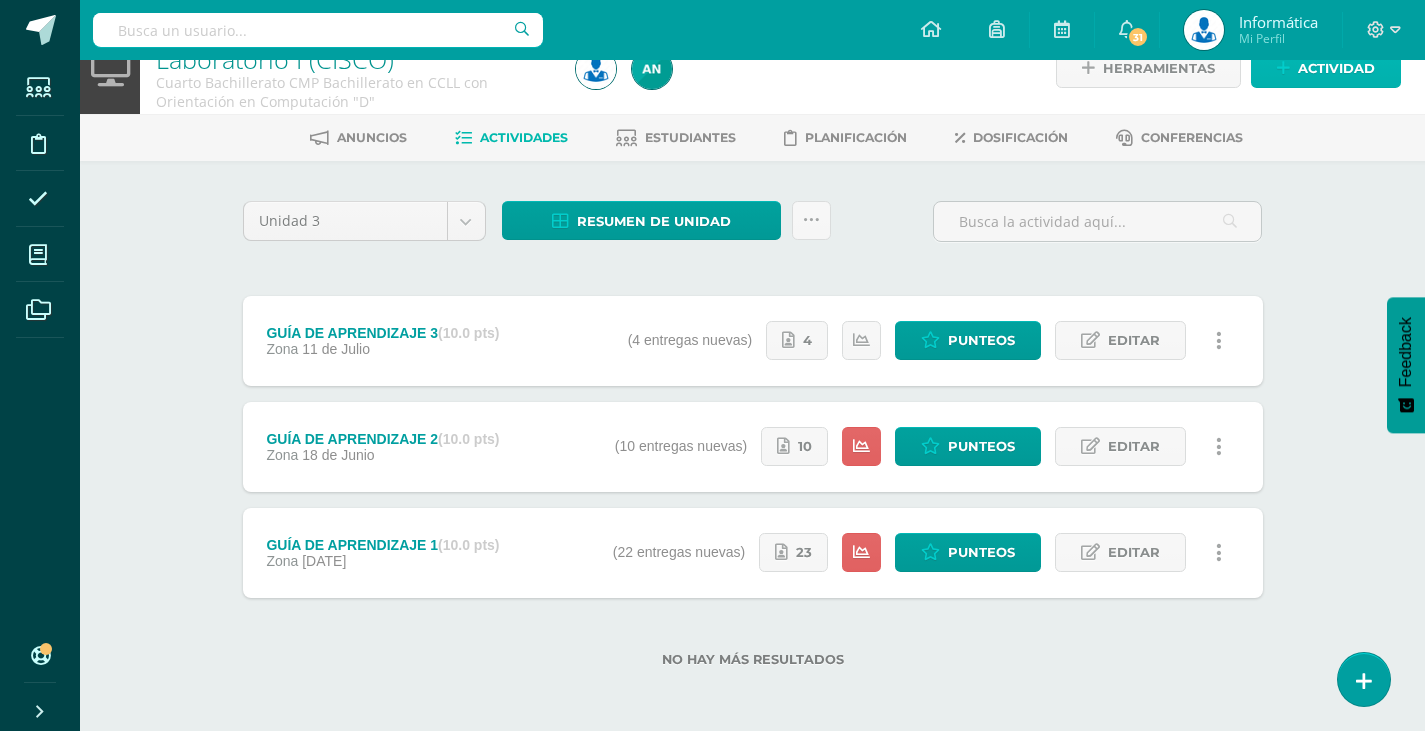 click at bounding box center [1283, 68] 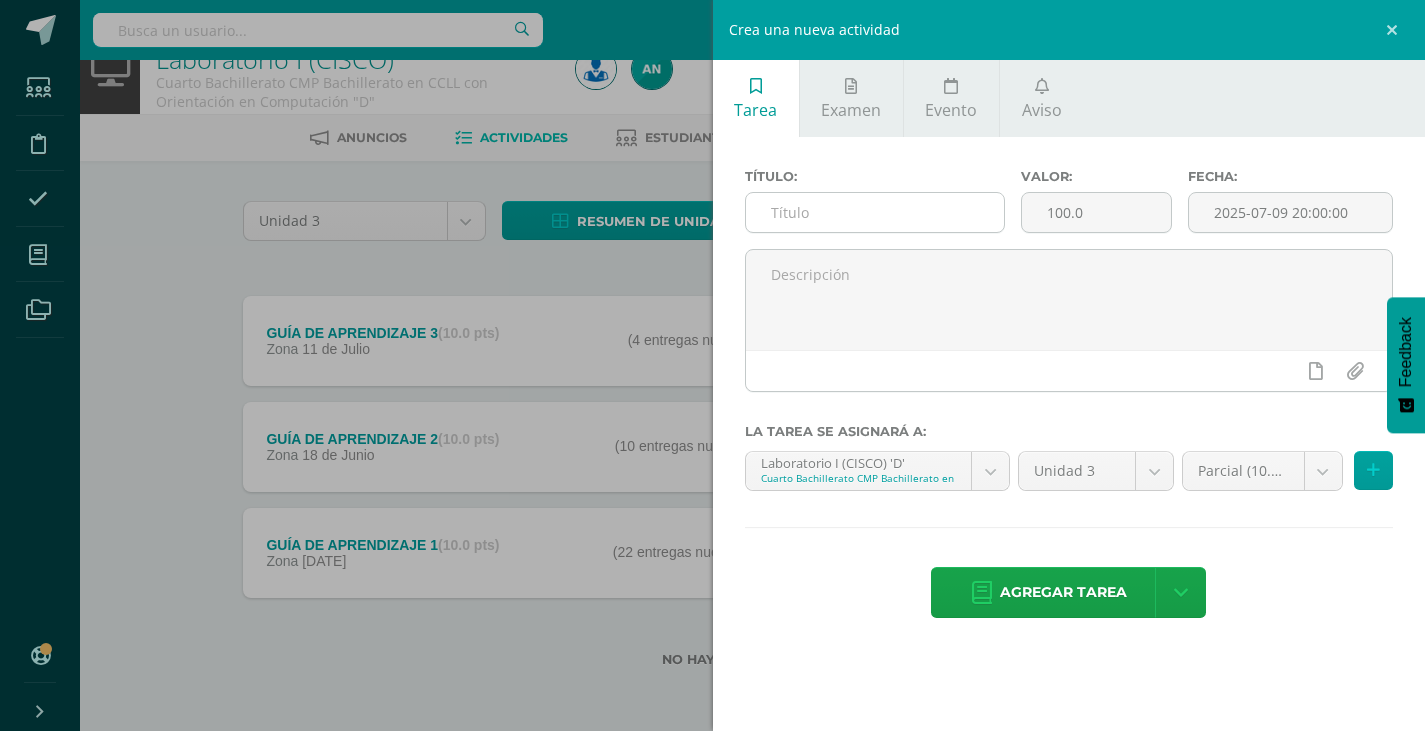 click at bounding box center [875, 212] 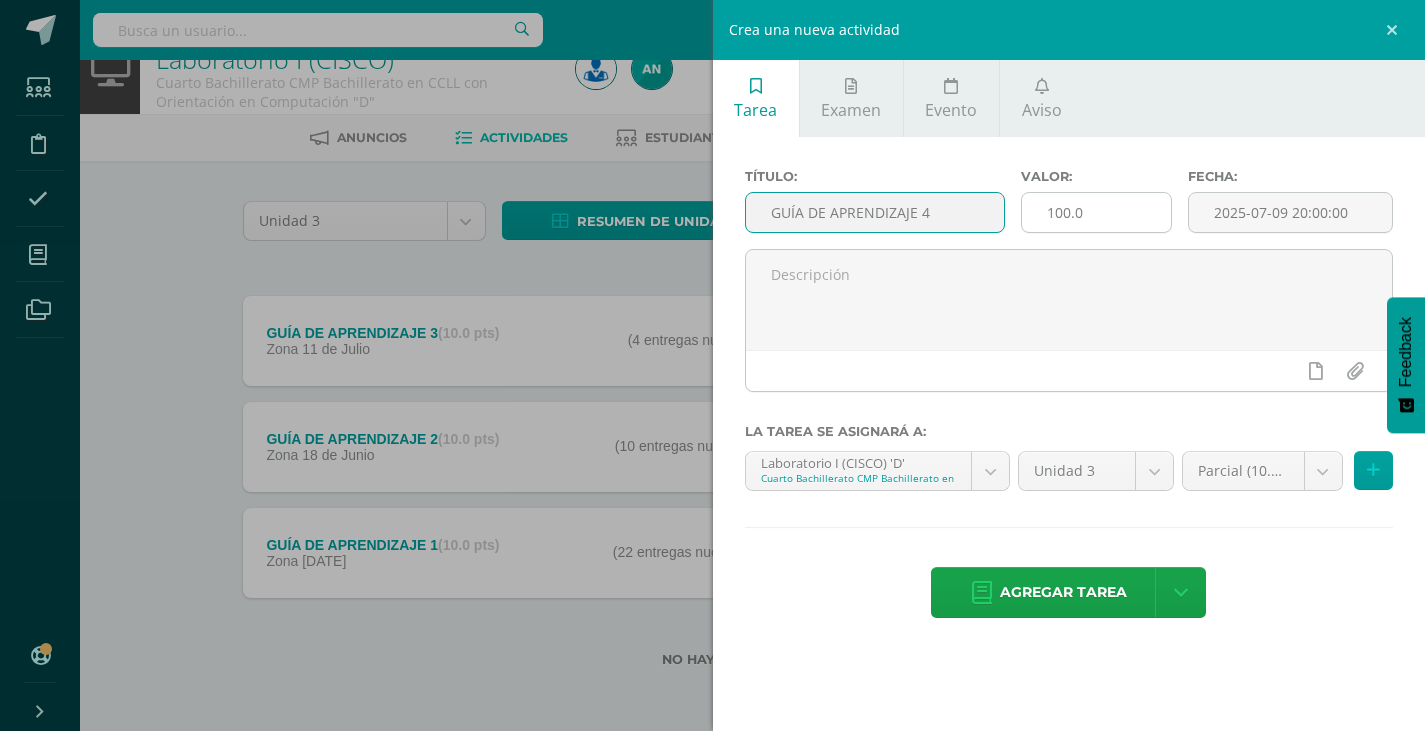 type on "GUÍA DE APRENDIZAJE 4" 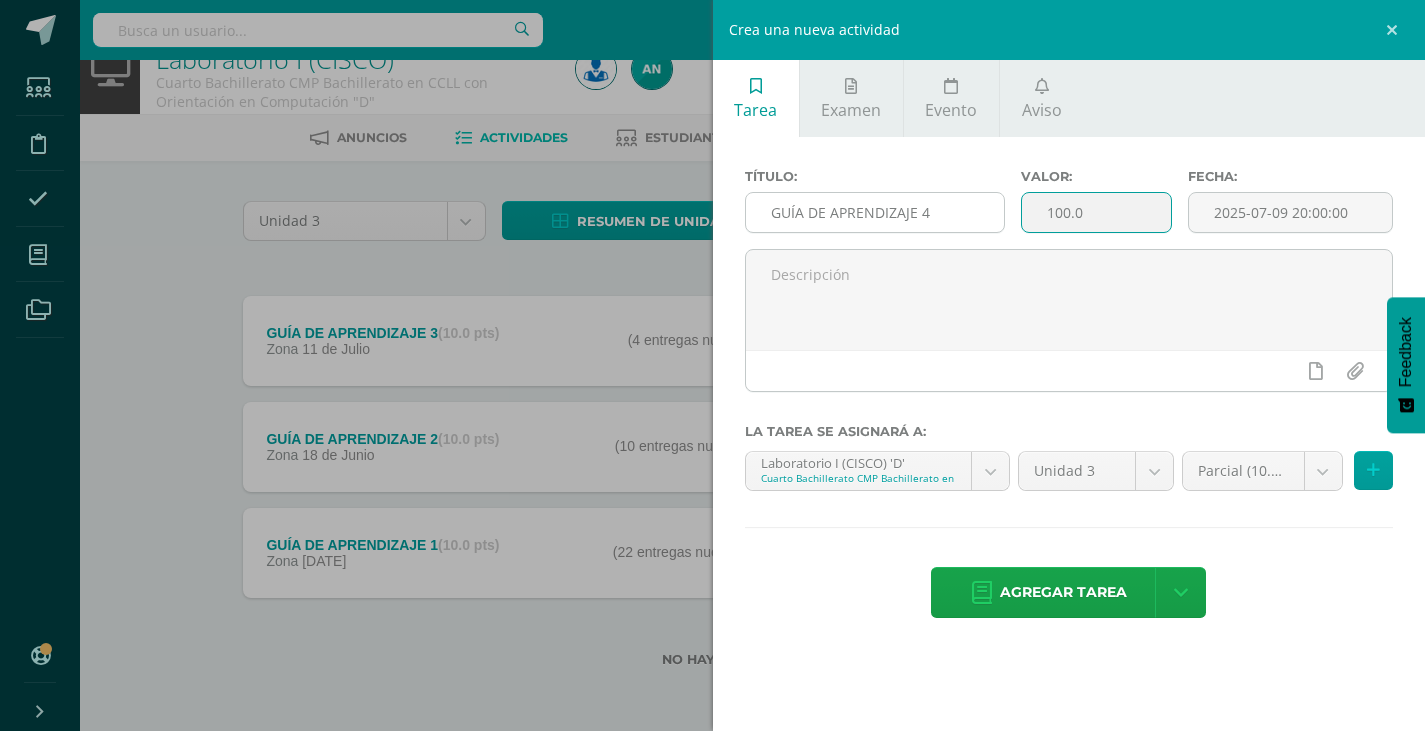 drag, startPoint x: 1082, startPoint y: 214, endPoint x: 938, endPoint y: 214, distance: 144 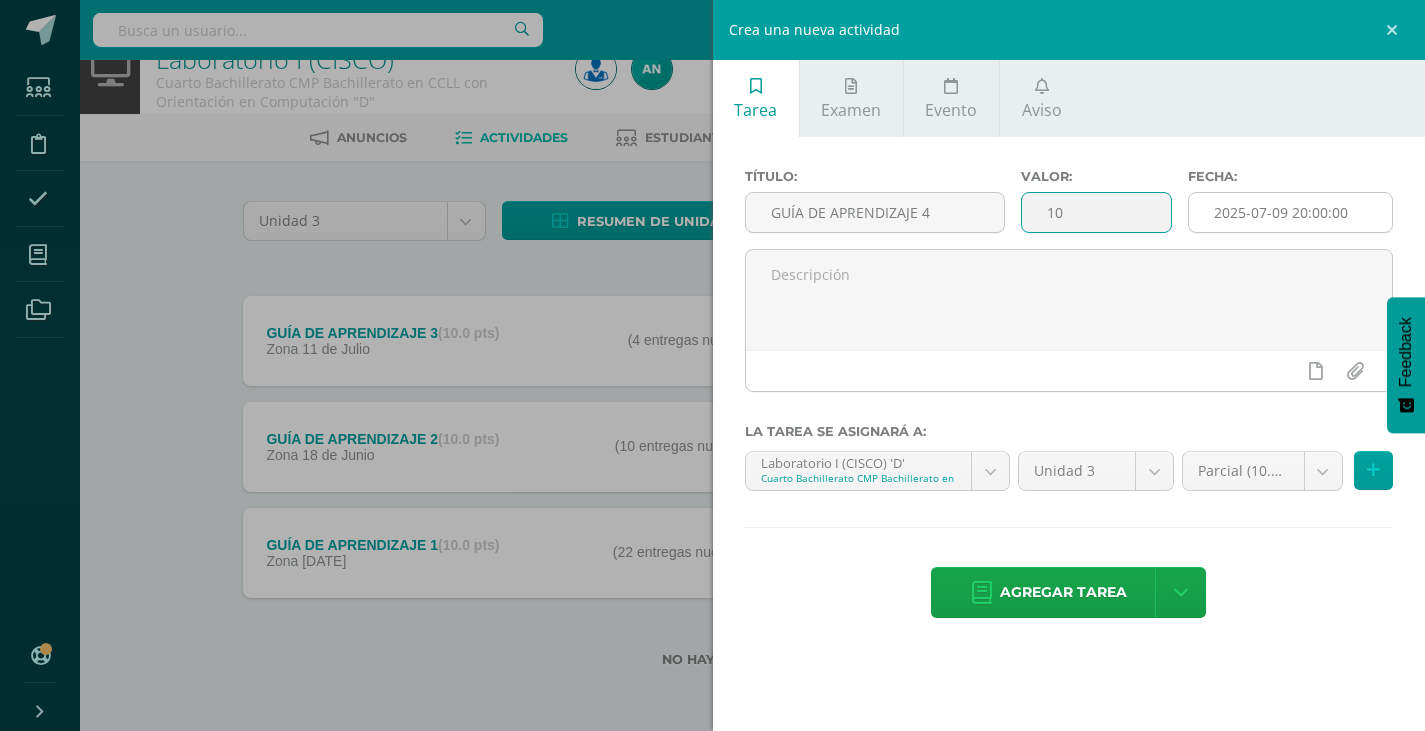 type on "10" 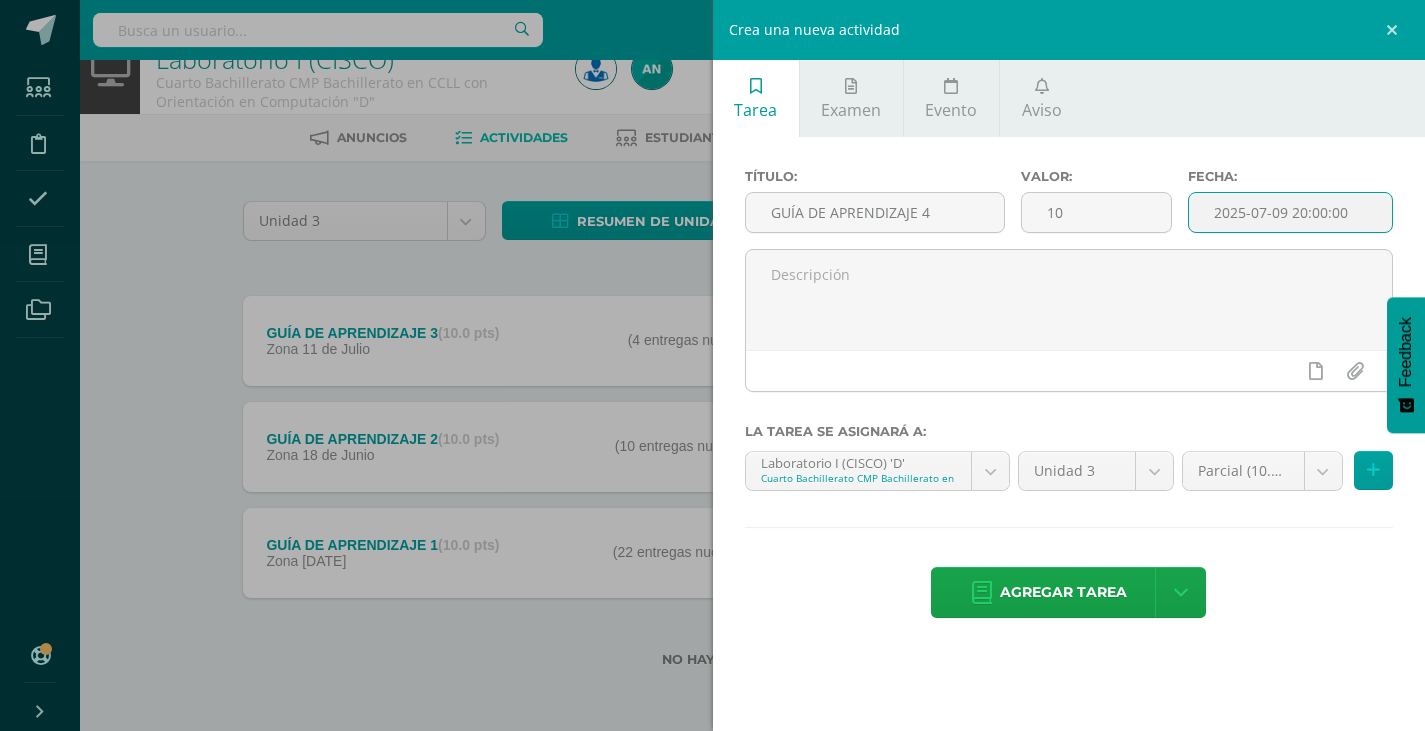 click on "2025-07-09 20:00:00" at bounding box center (1291, 212) 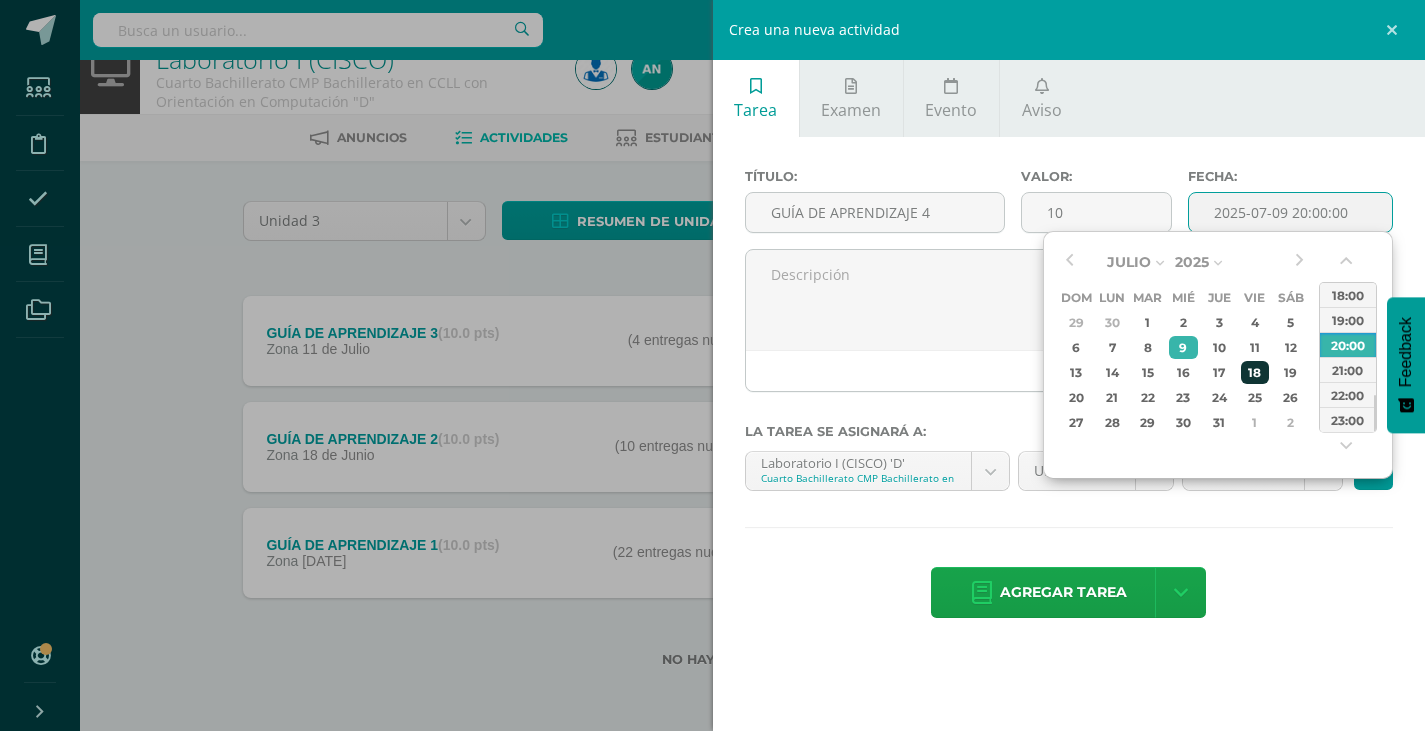 click on "18" at bounding box center [1255, 322] 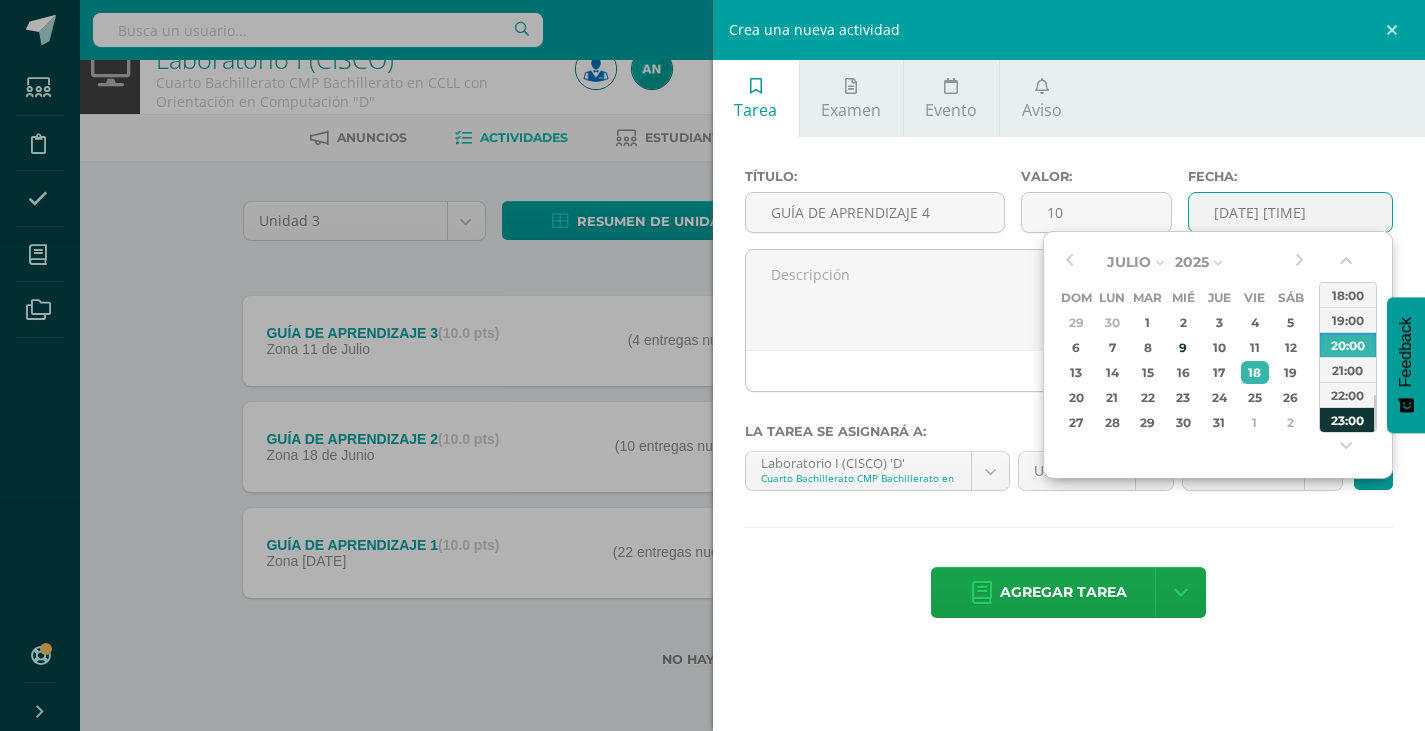 click on "23:00" at bounding box center (1348, 419) 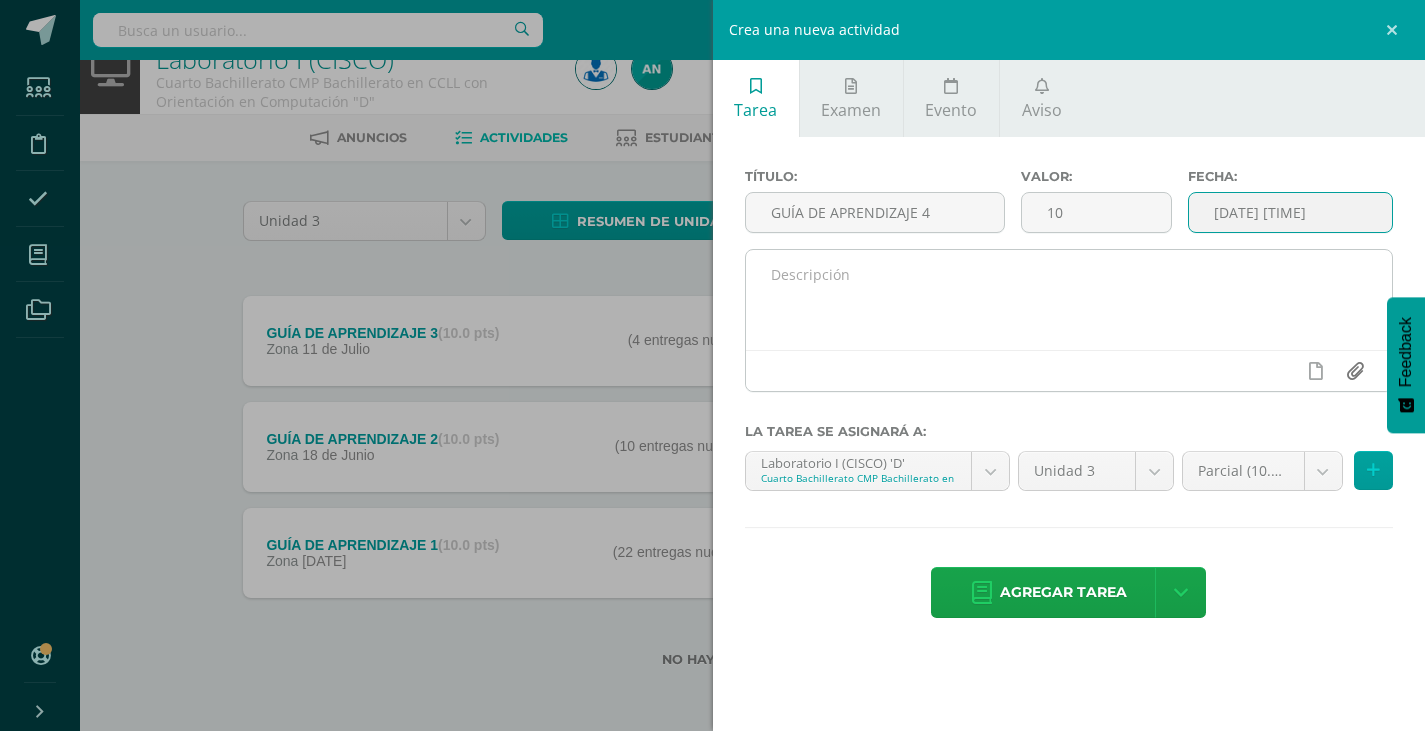 type on "2025-07-18 23:59" 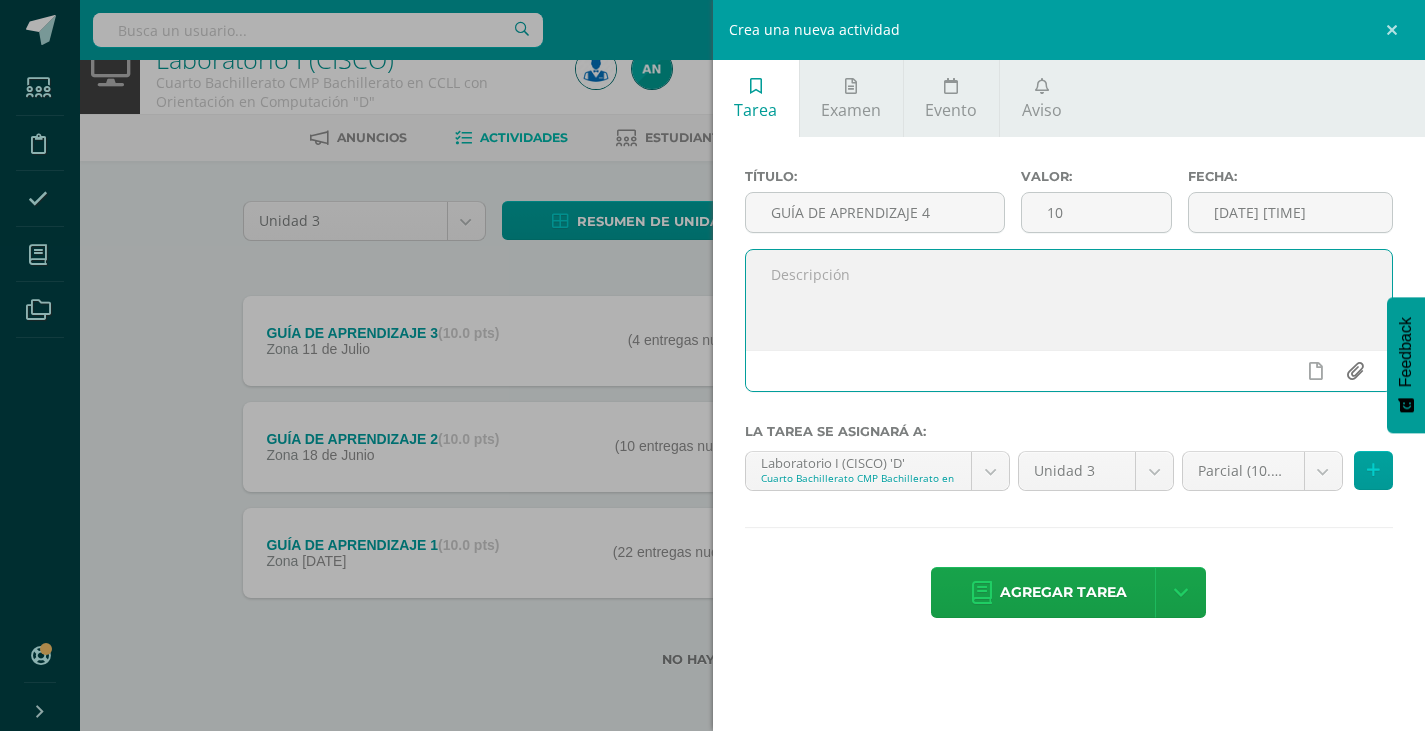 type on "C:\fakepath\[4]-GUIA DE APRENDIZAJE 4 IV BACH CISCO UNIDAD 4.pdf" 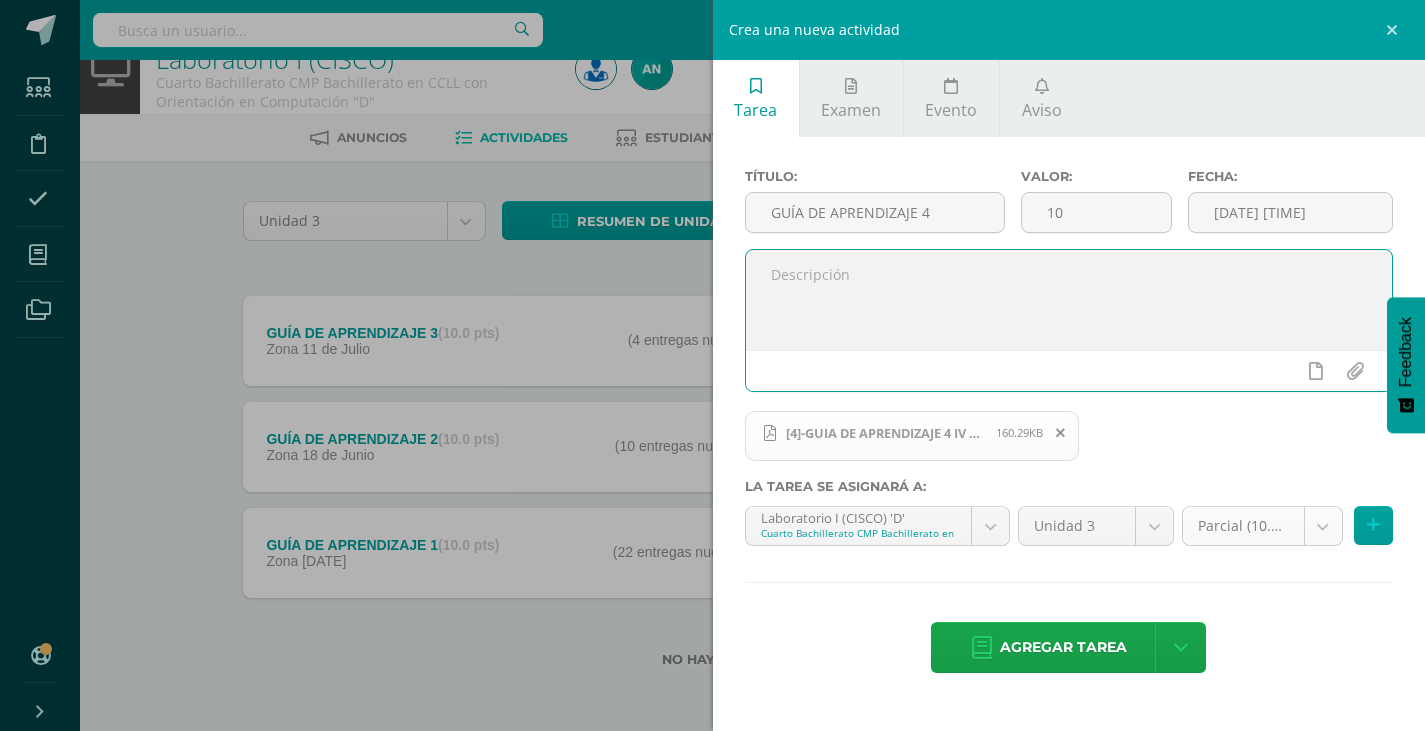 click on "Estudiantes Disciplina Asistencia Mis cursos Archivos Soporte
Centro de ayuda
Últimas actualizaciones
10+ Cerrar panel
Méritos y Deméritos 1ro. Básico "A"
Primero
Básico
"A"
Actividades Estudiantes Planificación Dosificación
Tecnología para el Aprendizaje y la Comunicación (Informática)
Primero
Básico
"A"
Actividades Estudiantes Planificación Dosificación
Méritos y Deméritos 1ro. Básico "B"
Primero
Básico
"B"
Actividades Estudiantes Planificación Dosificación Actividades Estudiantes 31 31" at bounding box center [712, 347] 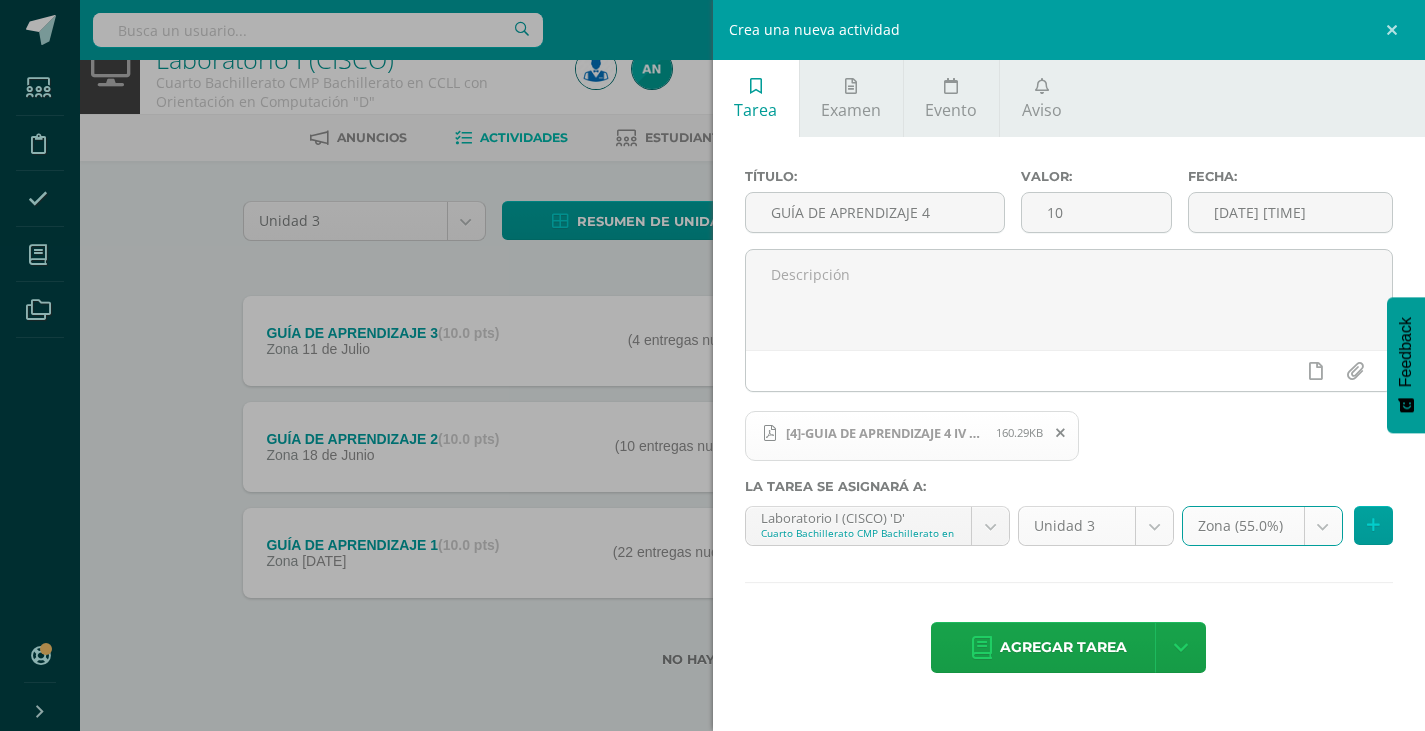 click on "Estudiantes Disciplina Asistencia Mis cursos Archivos Soporte
Centro de ayuda
Últimas actualizaciones
10+ Cerrar panel
Méritos y Deméritos 1ro. Básico "A"
Primero
Básico
"A"
Actividades Estudiantes Planificación Dosificación
Tecnología para el Aprendizaje y la Comunicación (Informática)
Primero
Básico
"A"
Actividades Estudiantes Planificación Dosificación
Méritos y Deméritos 1ro. Básico "B"
Primero
Básico
"B"
Actividades Estudiantes Planificación Dosificación Actividades Estudiantes 31 31" at bounding box center (712, 347) 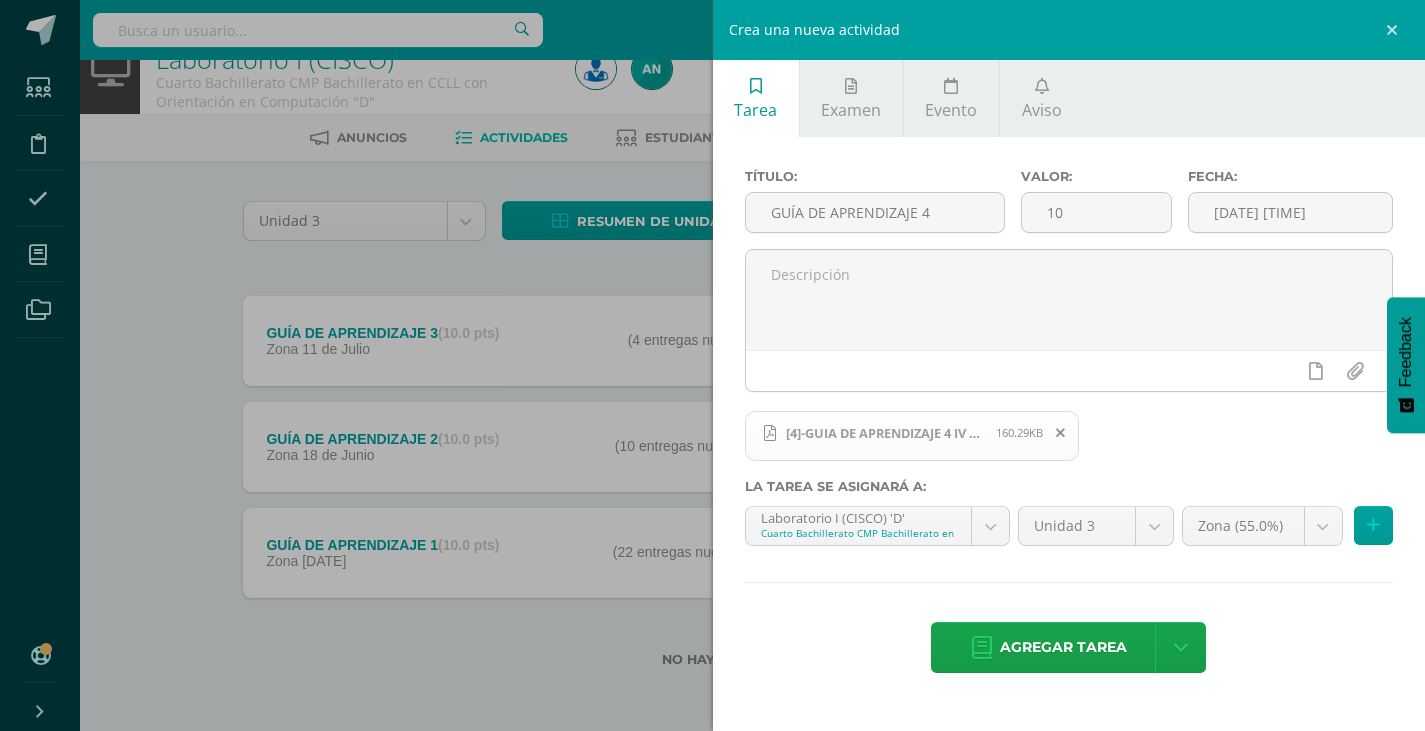 click on "Estudiantes Disciplina Asistencia Mis cursos Archivos Soporte
Centro de ayuda
Últimas actualizaciones
10+ Cerrar panel
Méritos y Deméritos 1ro. Básico "A"
Primero
Básico
"A"
Actividades Estudiantes Planificación Dosificación
Tecnología para el Aprendizaje y la Comunicación (Informática)
Primero
Básico
"A"
Actividades Estudiantes Planificación Dosificación
Méritos y Deméritos 1ro. Básico "B"
Primero
Básico
"B"
Actividades Estudiantes Planificación Dosificación Actividades Estudiantes 31 31" at bounding box center [712, 347] 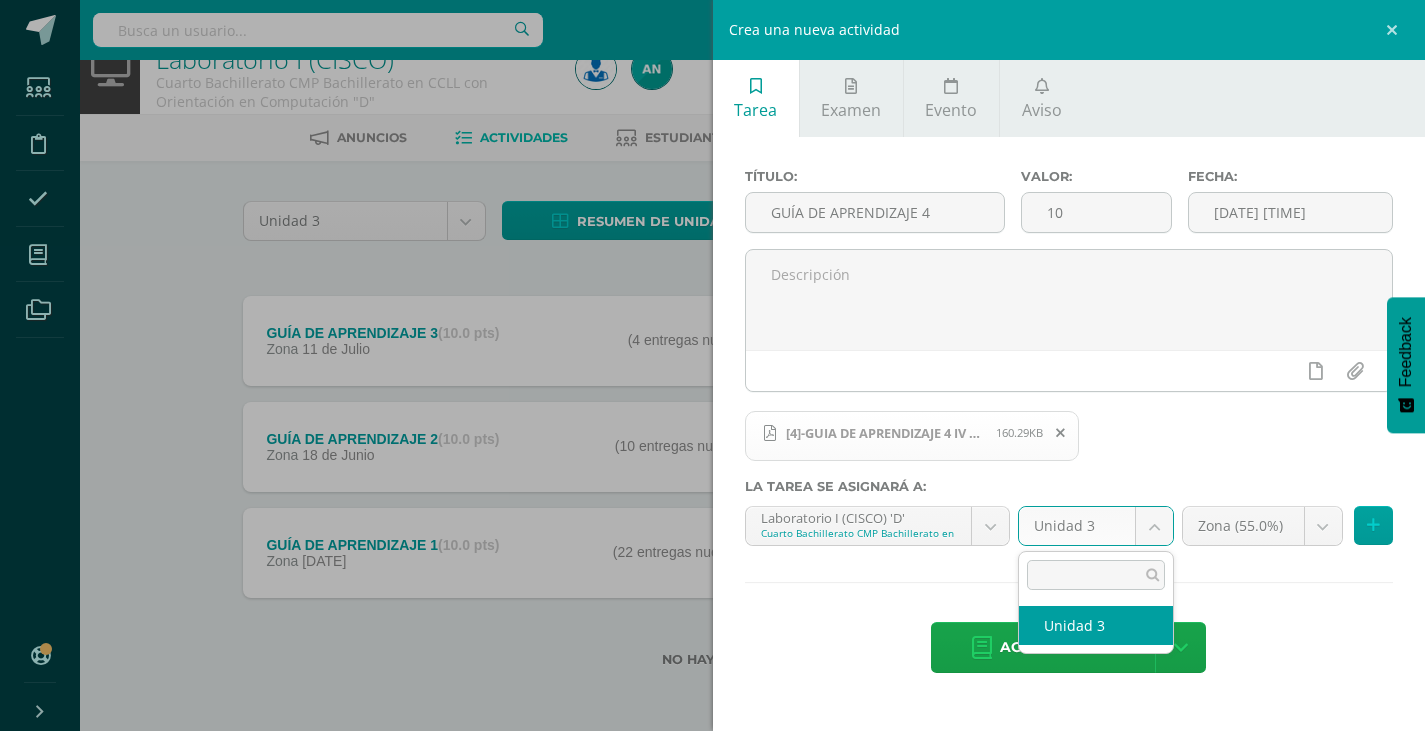 click on "Estudiantes Disciplina Asistencia Mis cursos Archivos Soporte
Centro de ayuda
Últimas actualizaciones
10+ Cerrar panel
Méritos y Deméritos 1ro. Básico "A"
Primero
Básico
"A"
Actividades Estudiantes Planificación Dosificación
Tecnología para el Aprendizaje y la Comunicación (Informática)
Primero
Básico
"A"
Actividades Estudiantes Planificación Dosificación
Méritos y Deméritos 1ro. Básico "B"
Primero
Básico
"B"
Actividades Estudiantes Planificación Dosificación Actividades Estudiantes 31 31" at bounding box center (712, 347) 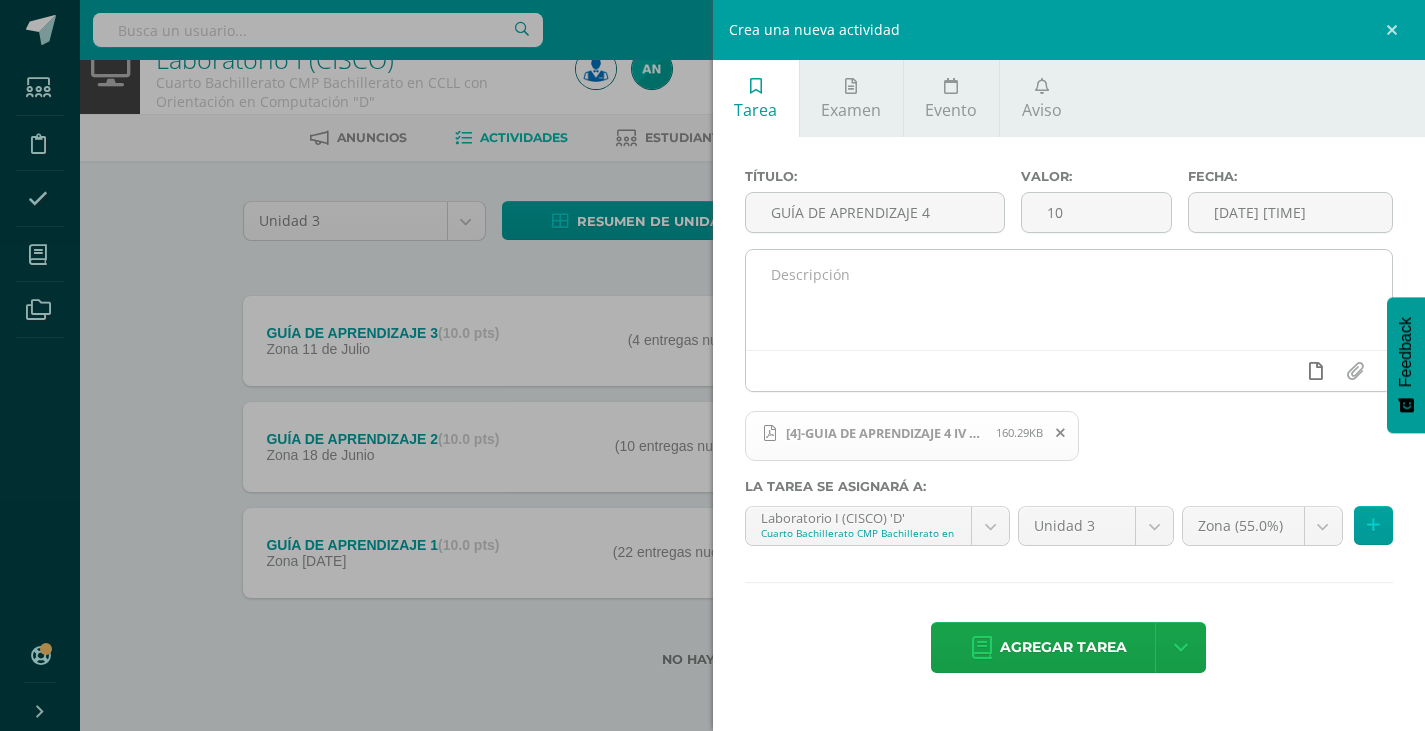 click at bounding box center [1316, 371] 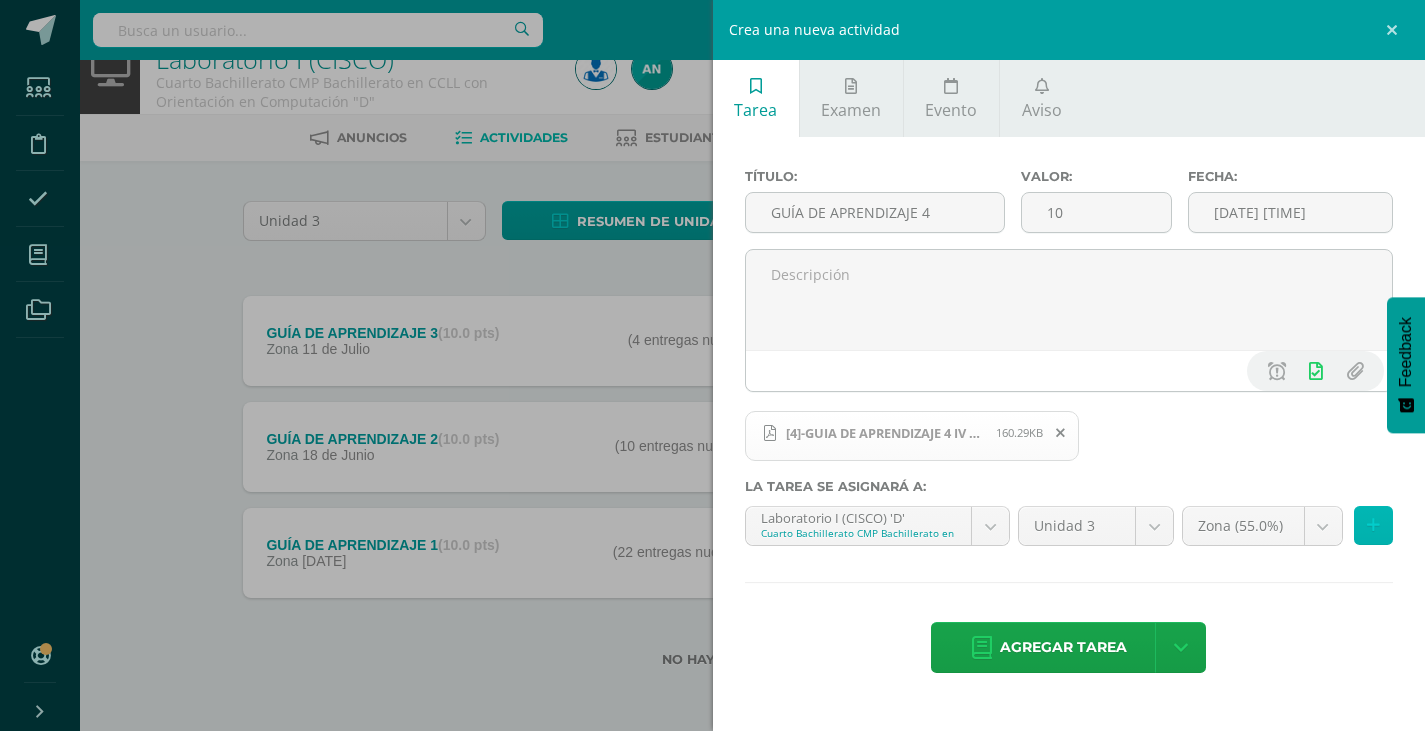 drag, startPoint x: 1368, startPoint y: 526, endPoint x: 1203, endPoint y: 553, distance: 167.1945 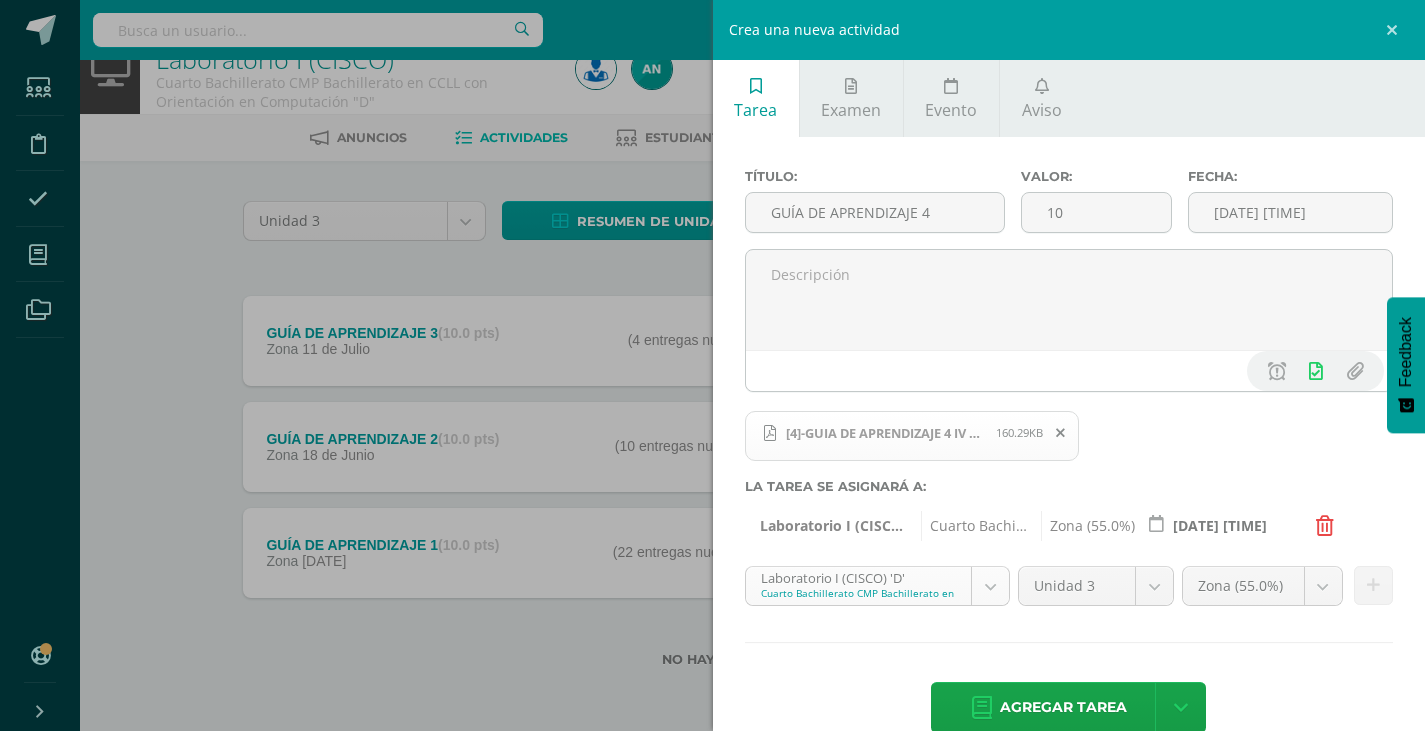 click on "Estudiantes Disciplina Asistencia Mis cursos Archivos Soporte
Centro de ayuda
Últimas actualizaciones
10+ Cerrar panel
Méritos y Deméritos 1ro. Básico "A"
Primero
Básico
"A"
Actividades Estudiantes Planificación Dosificación
Tecnología para el Aprendizaje y la Comunicación (Informática)
Primero
Básico
"A"
Actividades Estudiantes Planificación Dosificación
Méritos y Deméritos 1ro. Básico "B"
Primero
Básico
"B"
Actividades Estudiantes Planificación Dosificación Actividades Estudiantes 31 31" at bounding box center (712, 347) 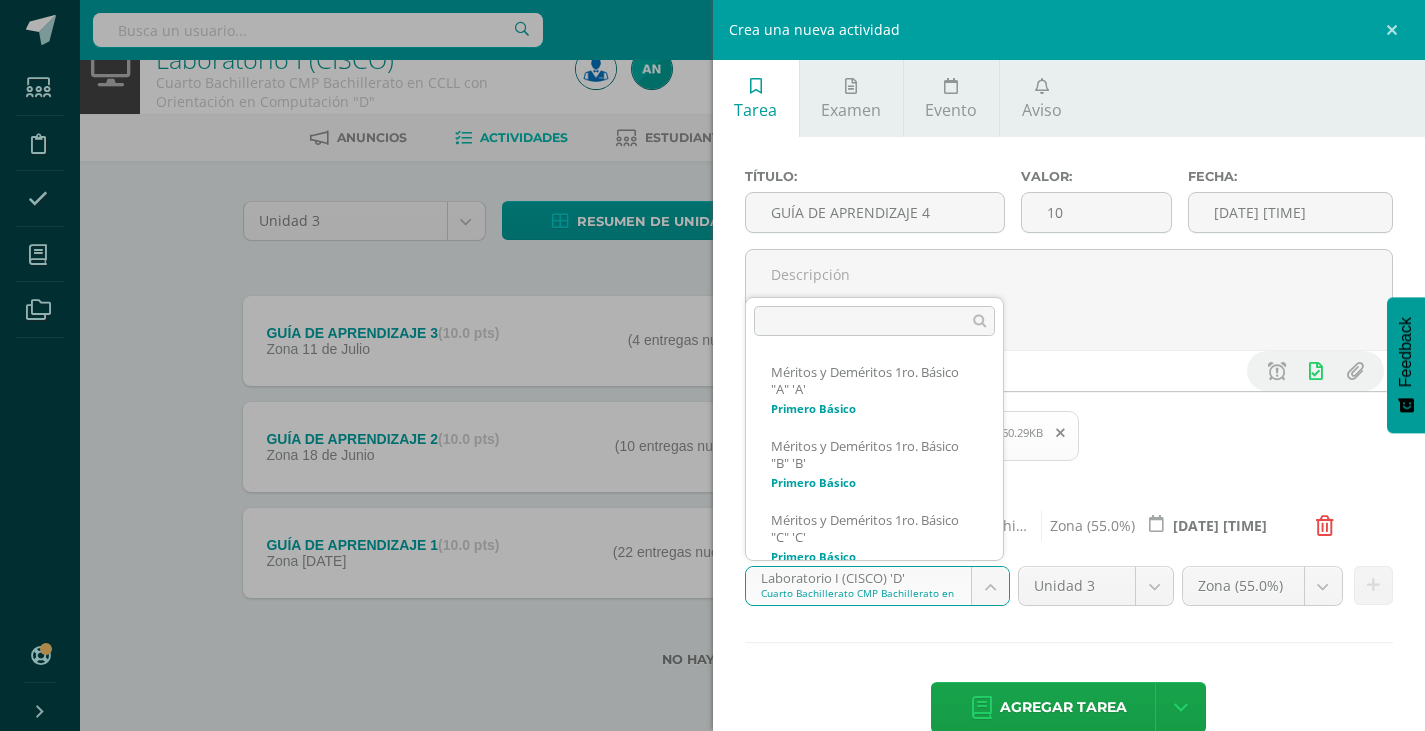 scroll, scrollTop: 2176, scrollLeft: 0, axis: vertical 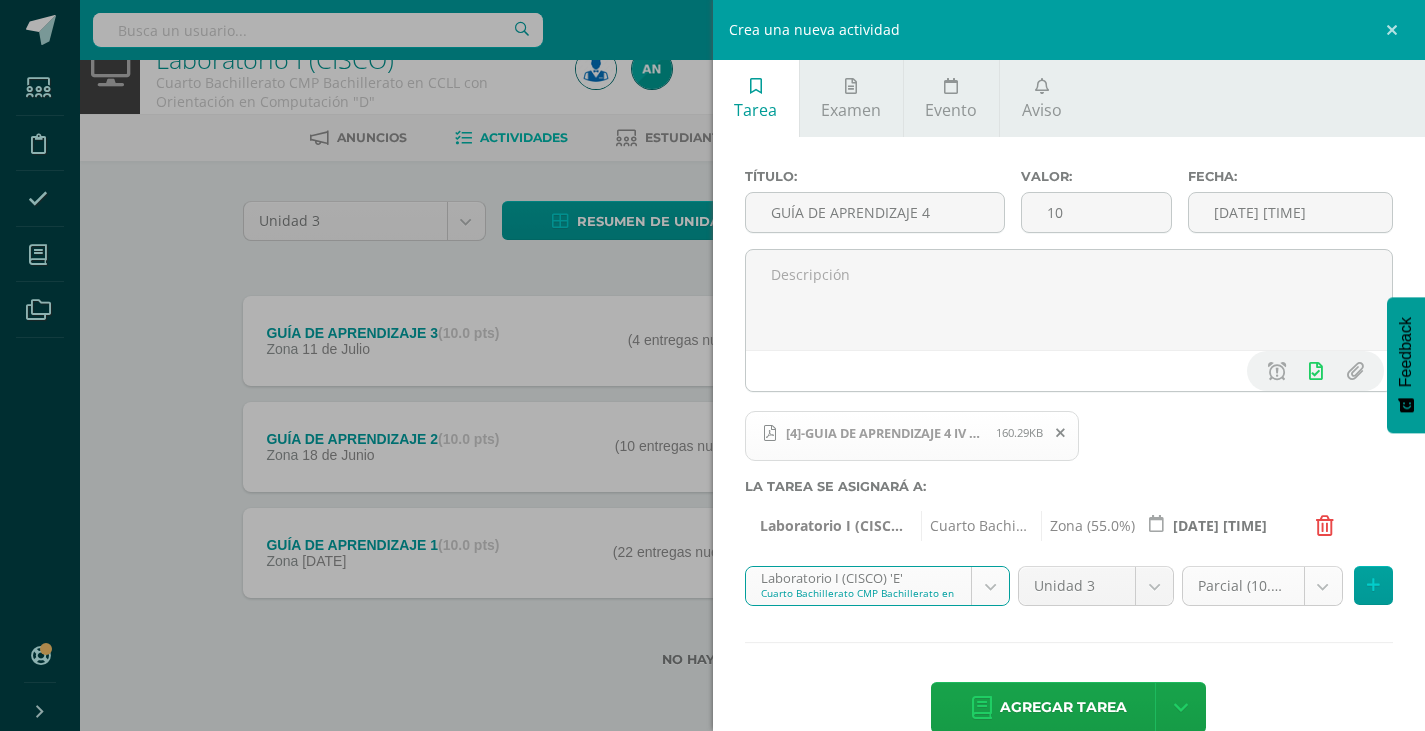 click on "Estudiantes Disciplina Asistencia Mis cursos Archivos Soporte
Centro de ayuda
Últimas actualizaciones
10+ Cerrar panel
Méritos y Deméritos 1ro. Básico "A"
Primero
Básico
"A"
Actividades Estudiantes Planificación Dosificación
Tecnología para el Aprendizaje y la Comunicación (Informática)
Primero
Básico
"A"
Actividades Estudiantes Planificación Dosificación
Méritos y Deméritos 1ro. Básico "B"
Primero
Básico
"B"
Actividades Estudiantes Planificación Dosificación Actividades Estudiantes 31 31" at bounding box center (712, 347) 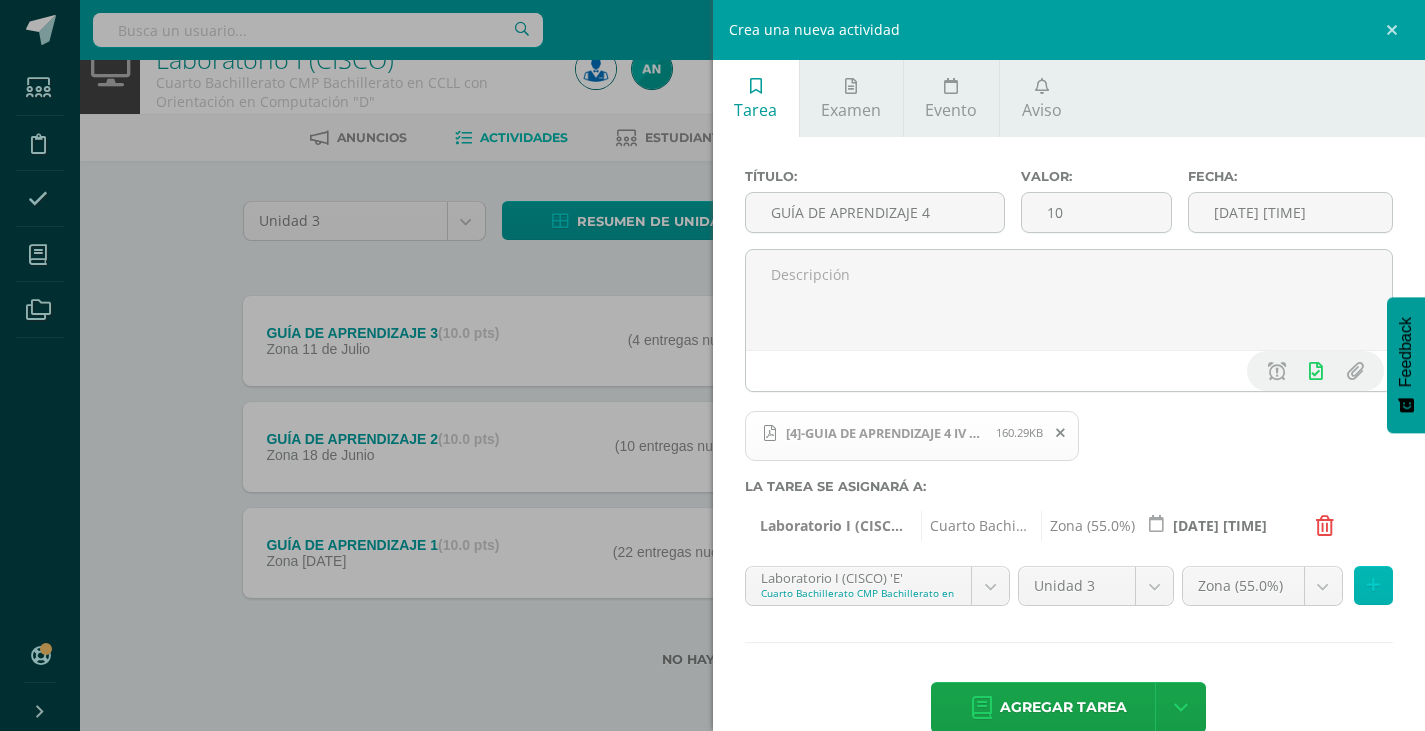 click at bounding box center [1373, 585] 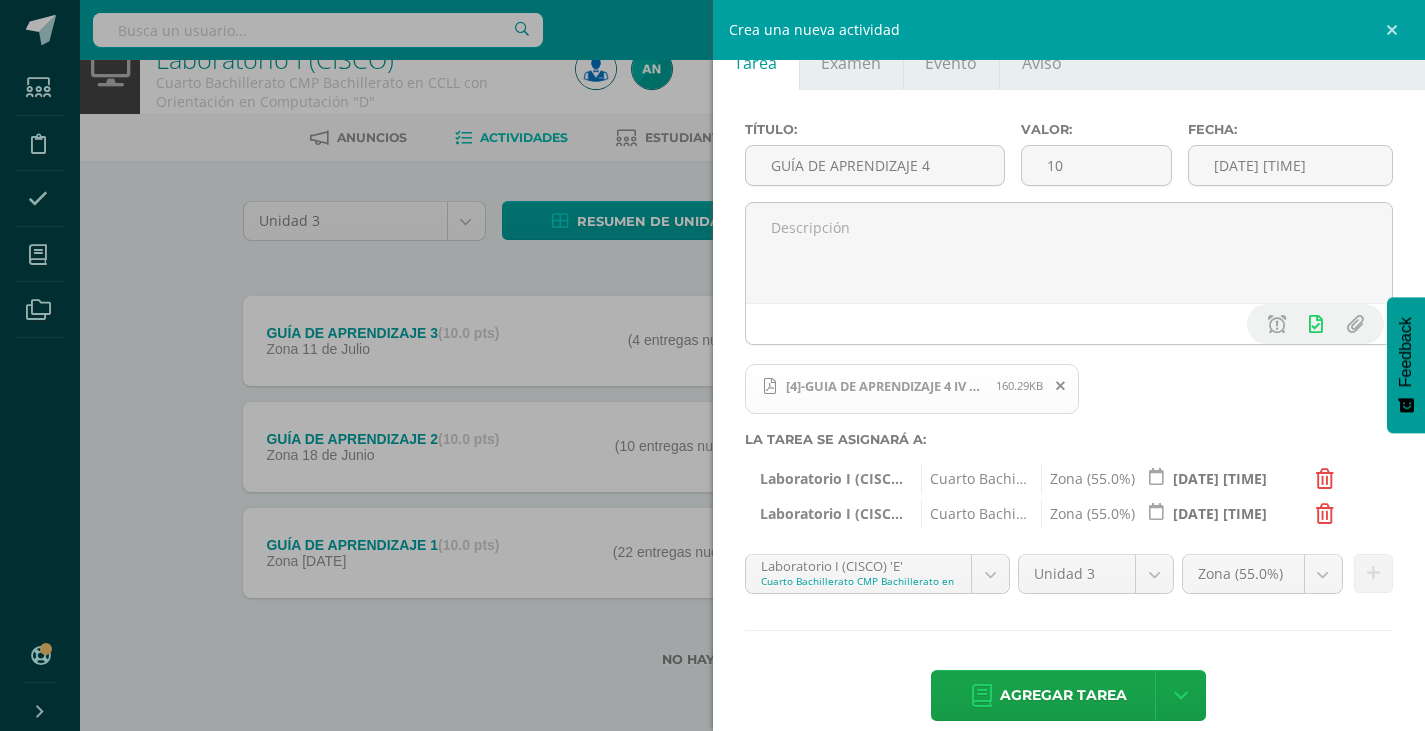 scroll, scrollTop: 73, scrollLeft: 0, axis: vertical 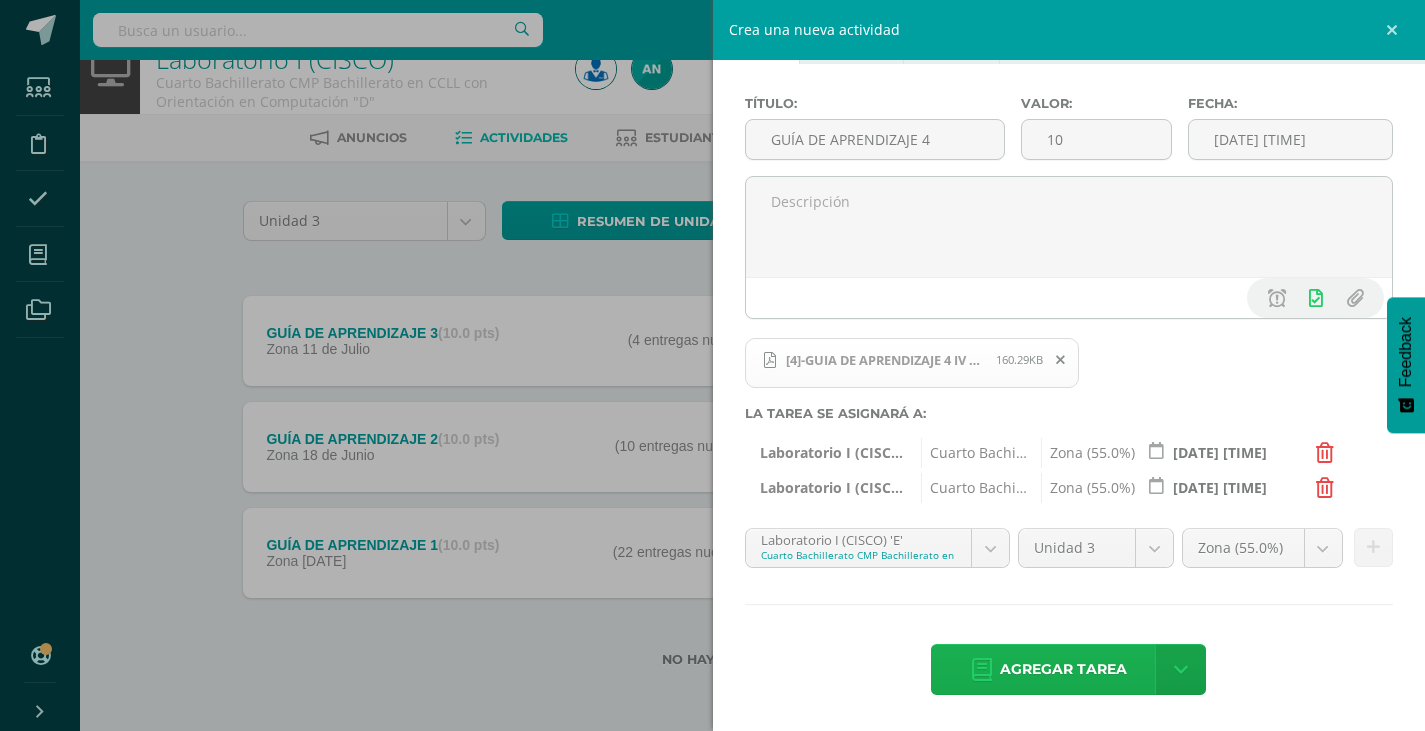 click on "Agregar tarea" at bounding box center [1063, 669] 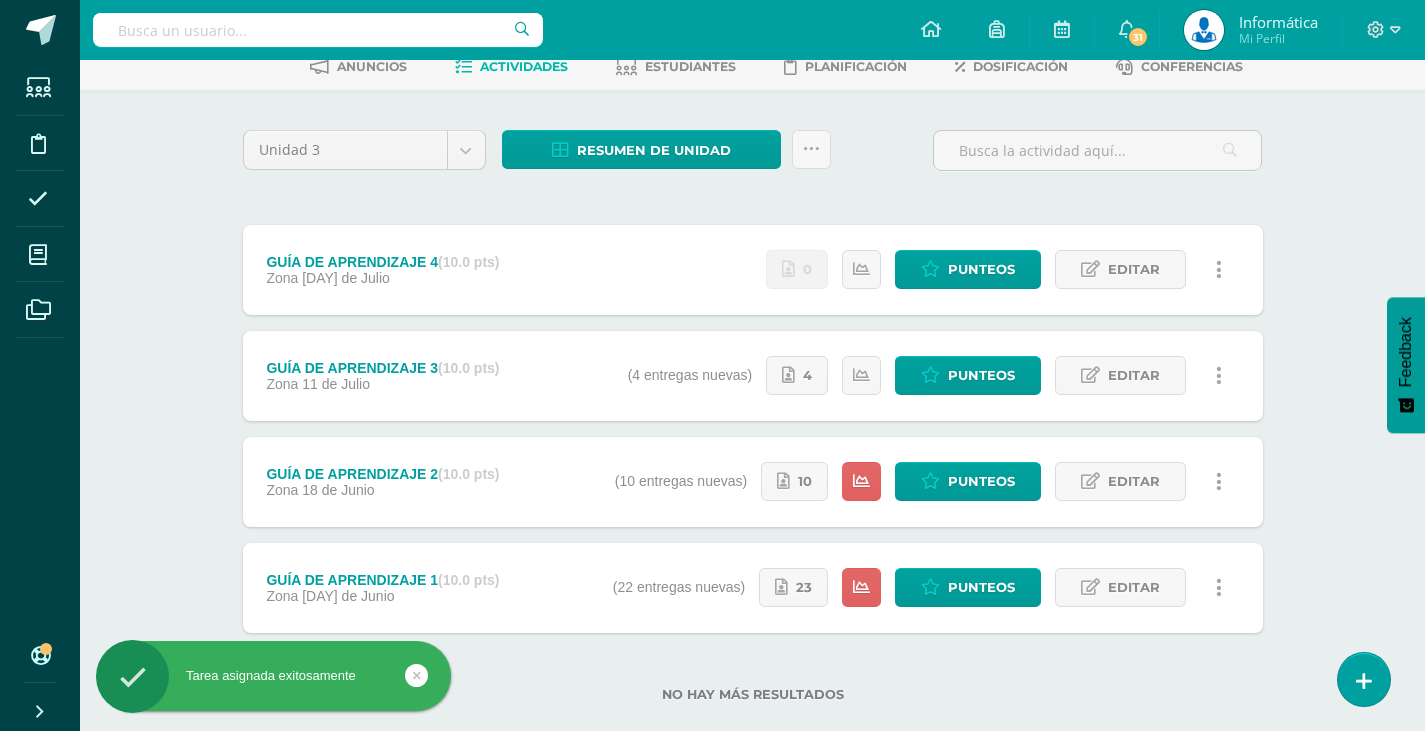scroll, scrollTop: 143, scrollLeft: 0, axis: vertical 